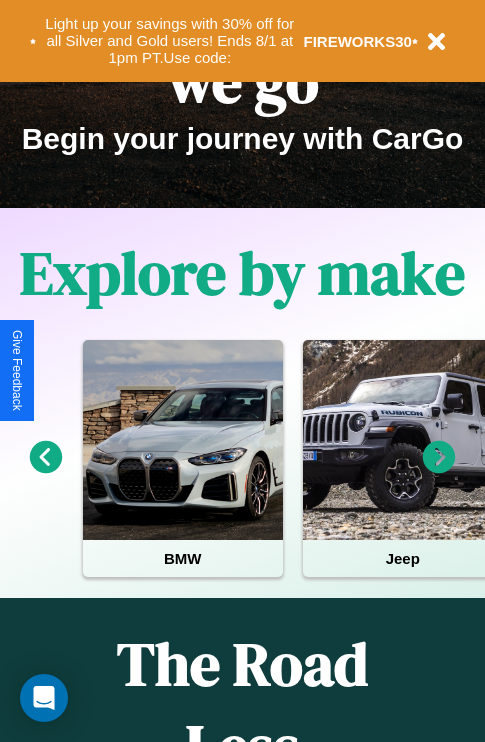 scroll, scrollTop: 308, scrollLeft: 0, axis: vertical 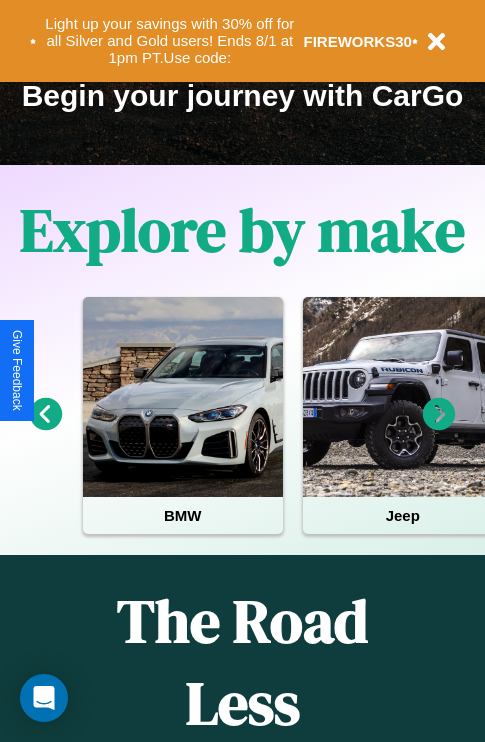 click 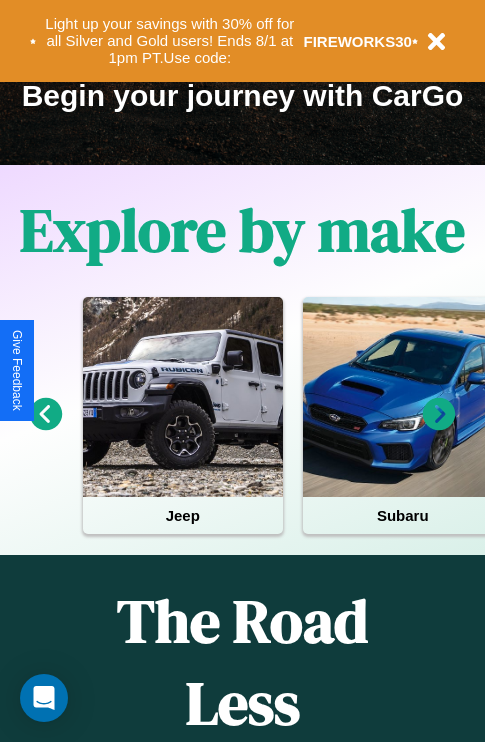 click 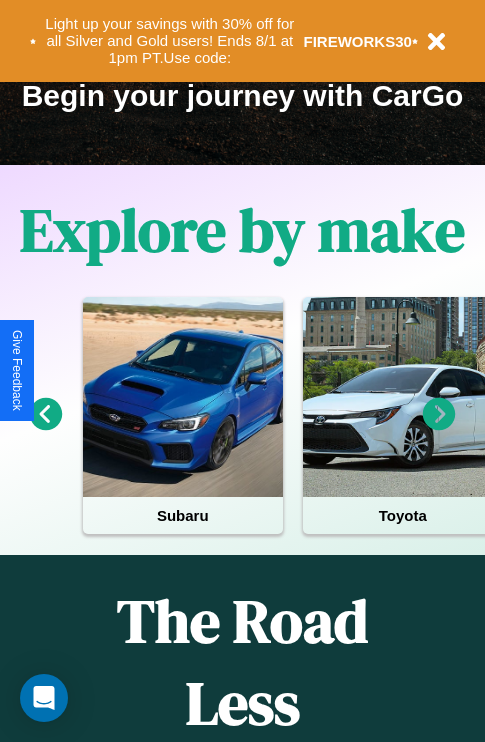 click 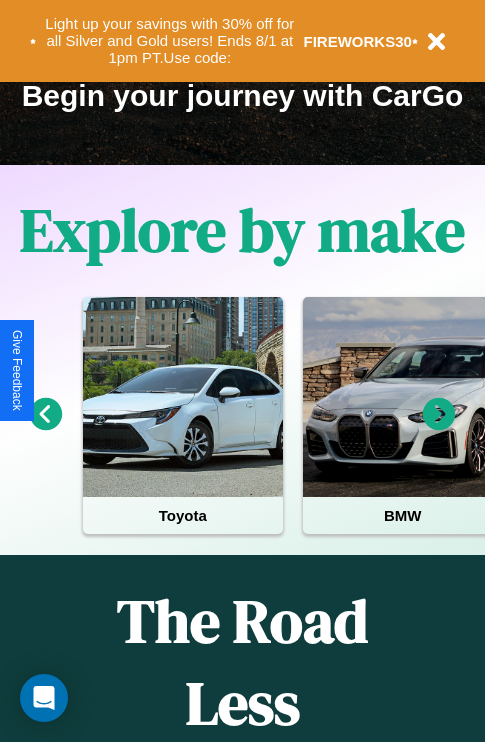 click 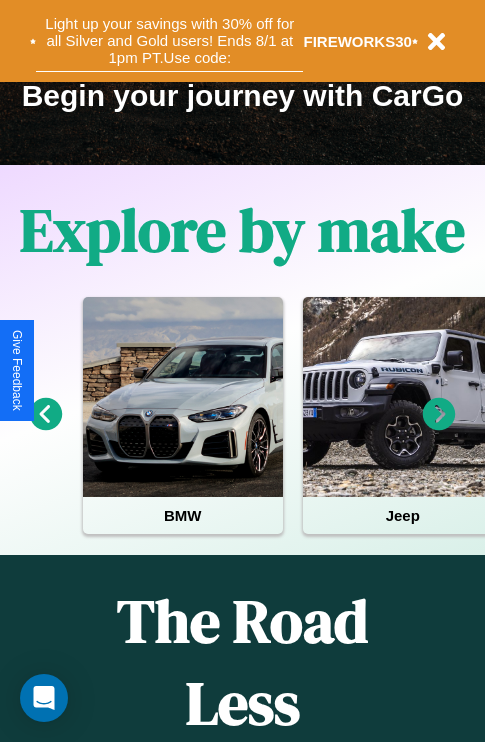 click on "Light up your savings with 30% off for all Silver and Gold users! Ends 8/1 at 1pm PT.  Use code:" at bounding box center [169, 41] 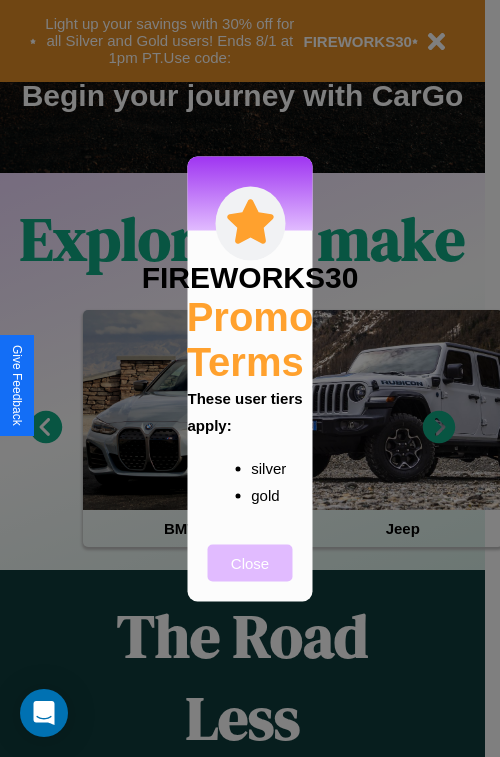 click on "Close" at bounding box center [250, 562] 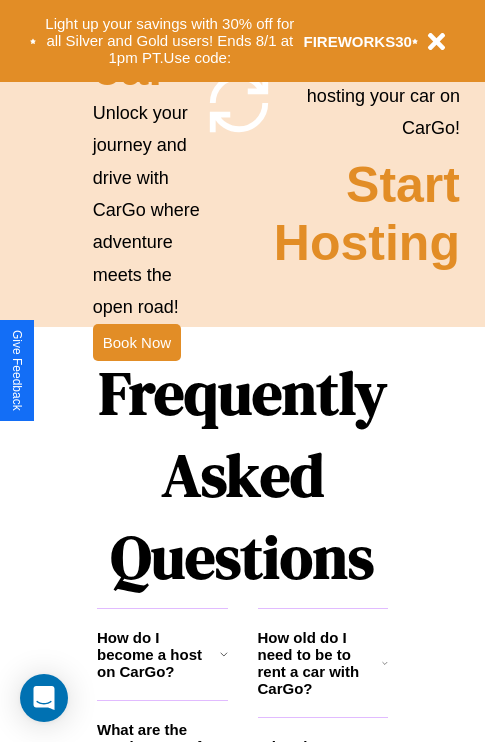 scroll, scrollTop: 1947, scrollLeft: 0, axis: vertical 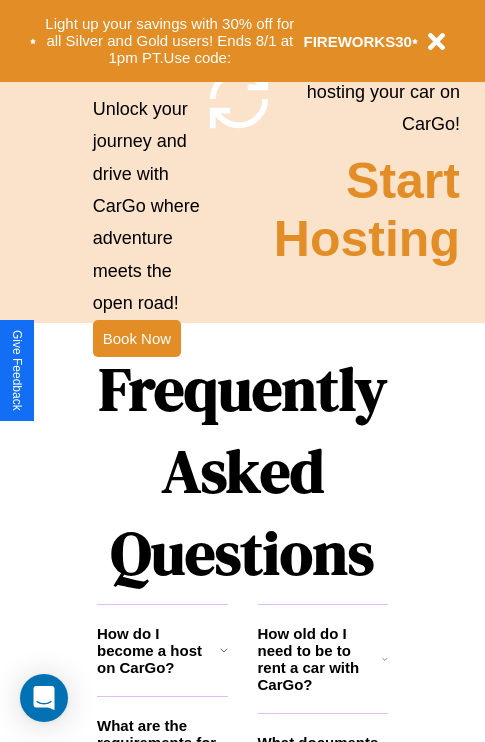 click on "Frequently Asked Questions" at bounding box center [242, 471] 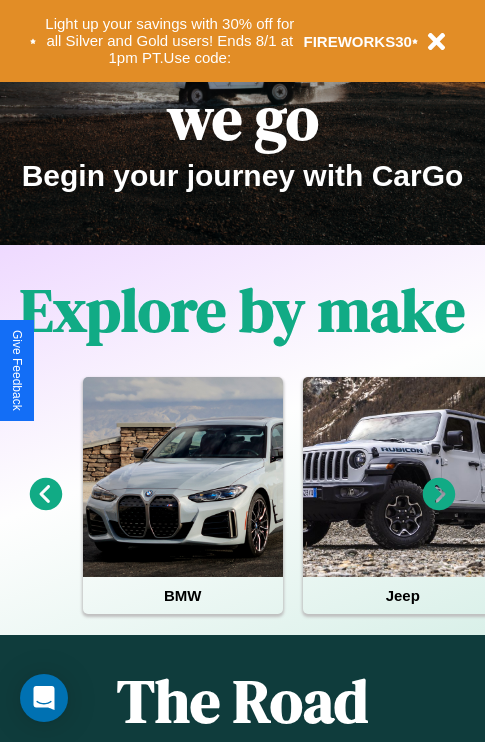 scroll, scrollTop: 0, scrollLeft: 0, axis: both 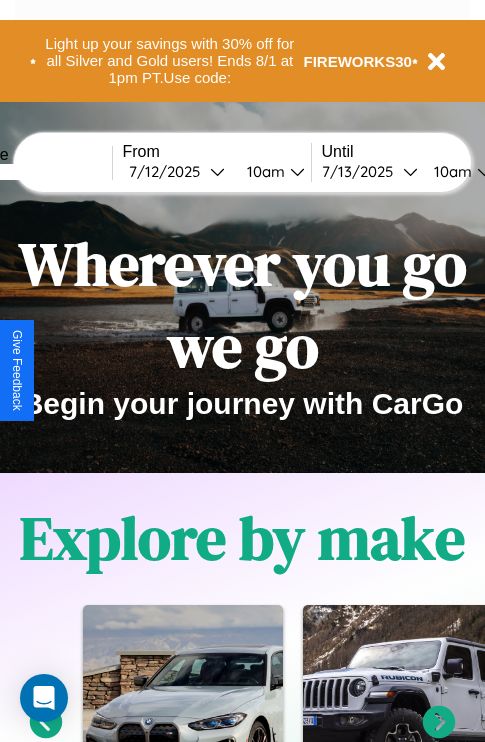 click at bounding box center [37, 172] 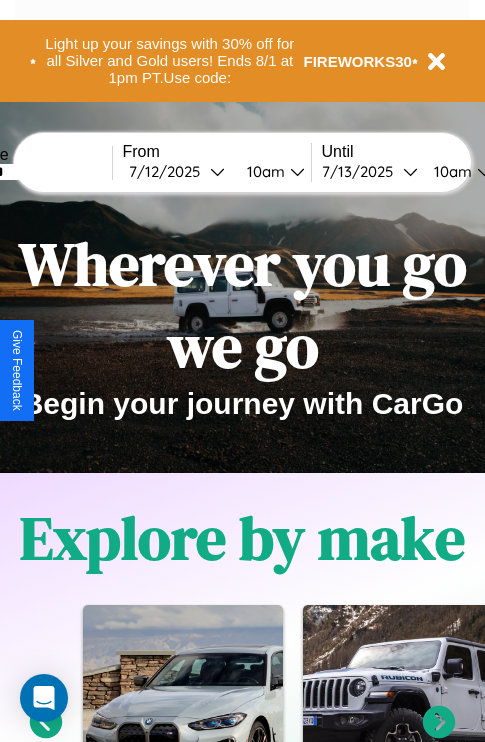 type on "*******" 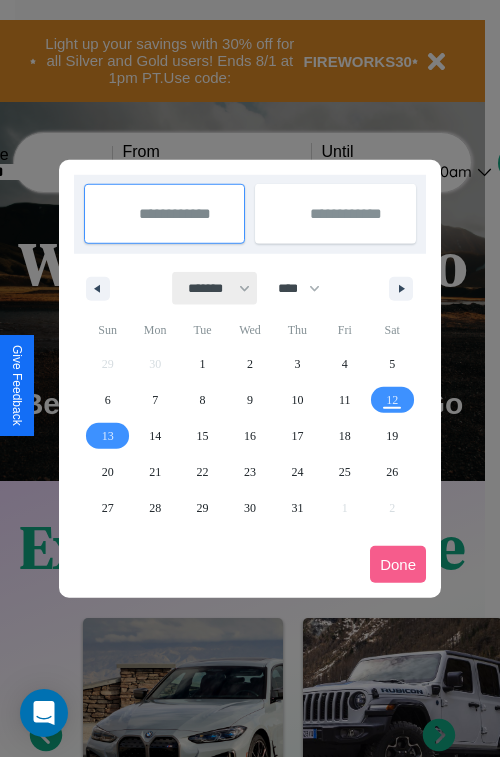 click on "******* ******** ***** ***** *** **** **** ****** ********* ******* ******** ********" at bounding box center [215, 288] 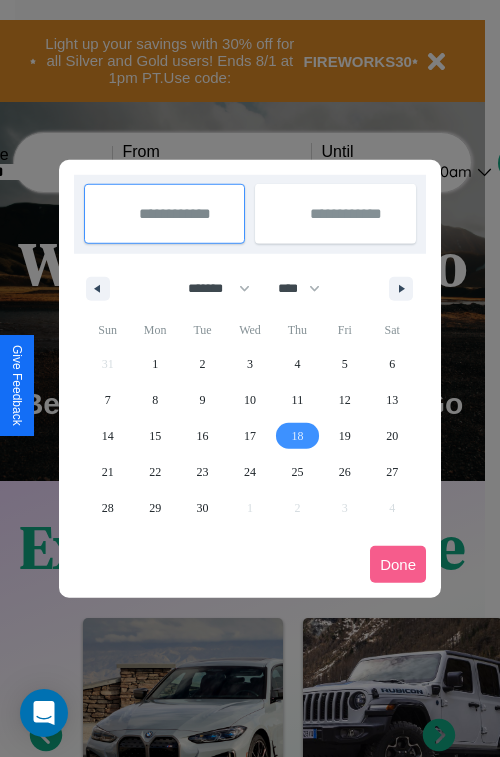 click on "18" at bounding box center (297, 436) 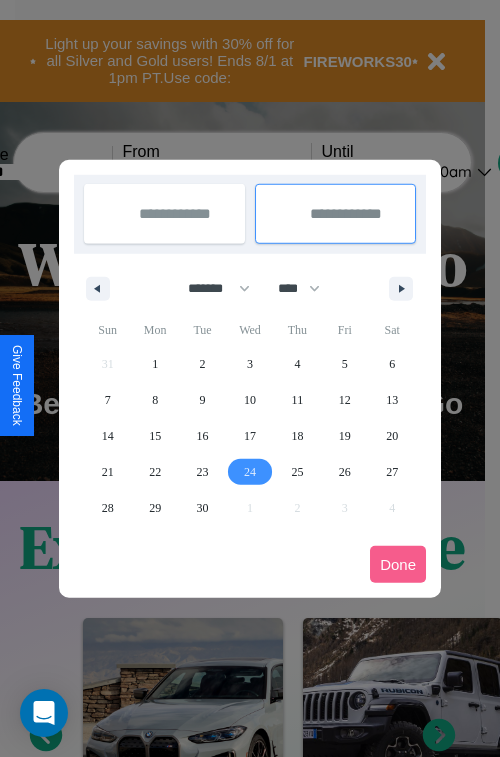 click on "24" at bounding box center [250, 472] 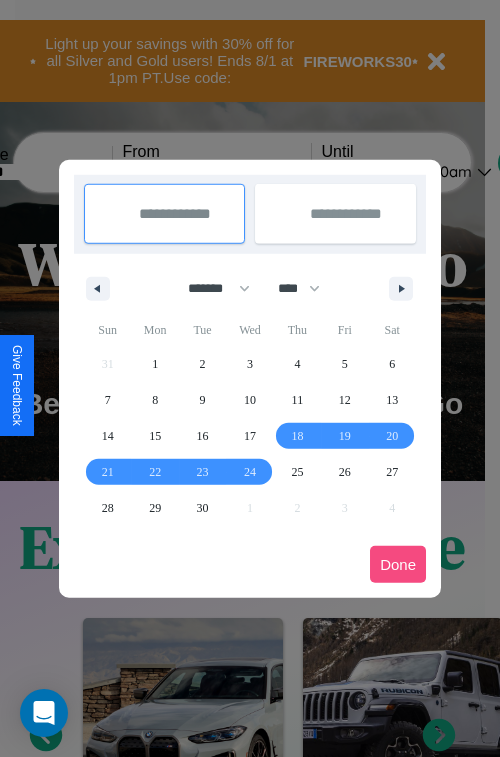 click on "Done" at bounding box center (398, 564) 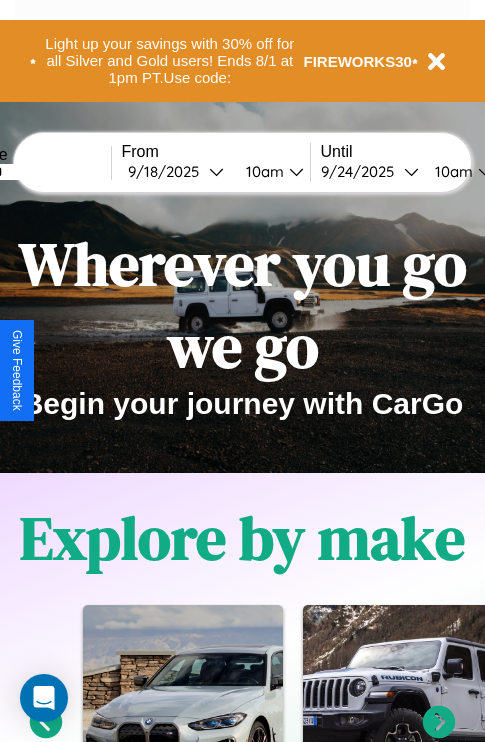 scroll, scrollTop: 0, scrollLeft: 75, axis: horizontal 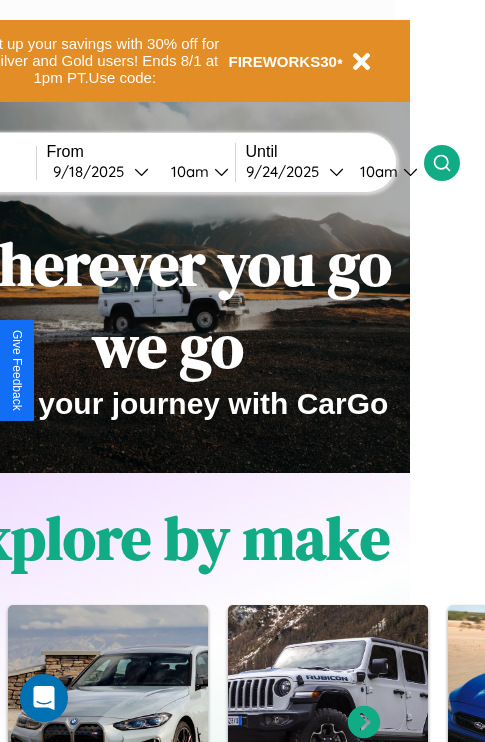 click 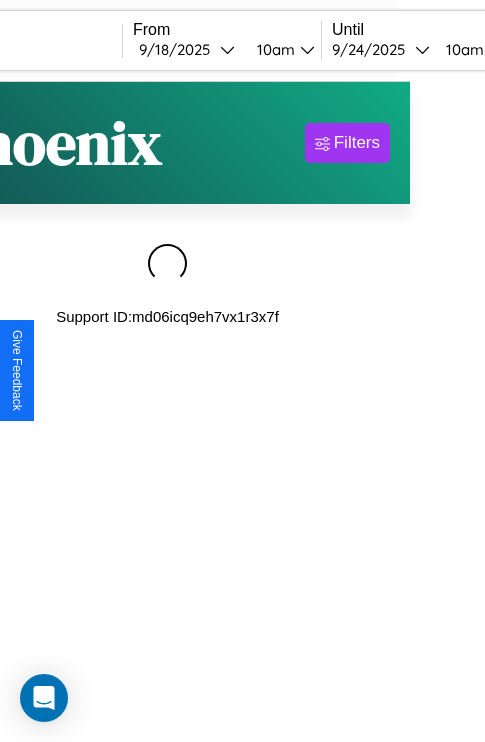 scroll, scrollTop: 0, scrollLeft: 0, axis: both 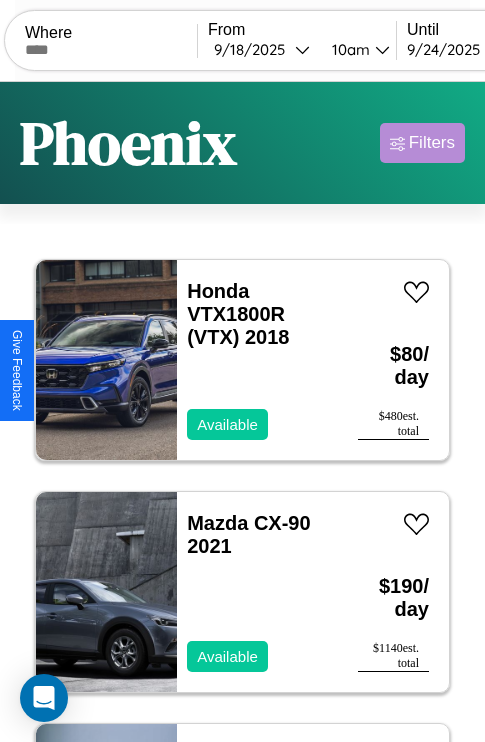 click on "Filters" at bounding box center [432, 143] 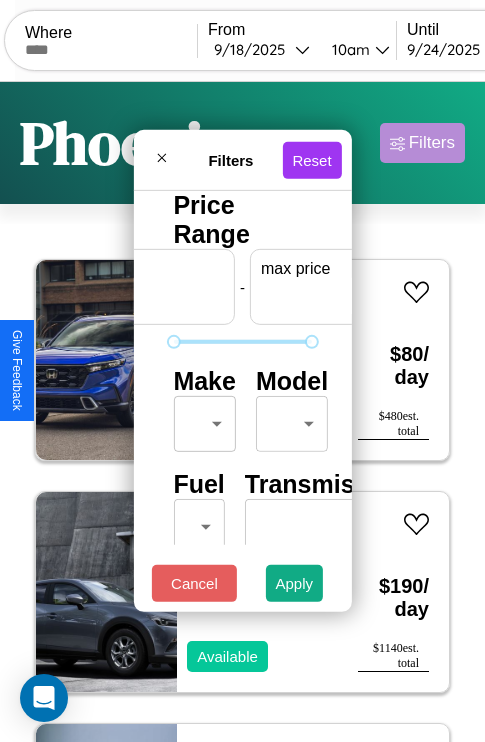 scroll, scrollTop: 0, scrollLeft: 124, axis: horizontal 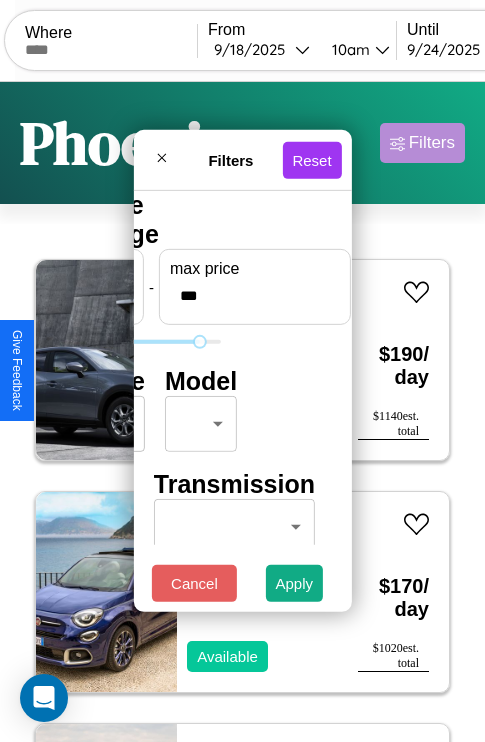 type on "***" 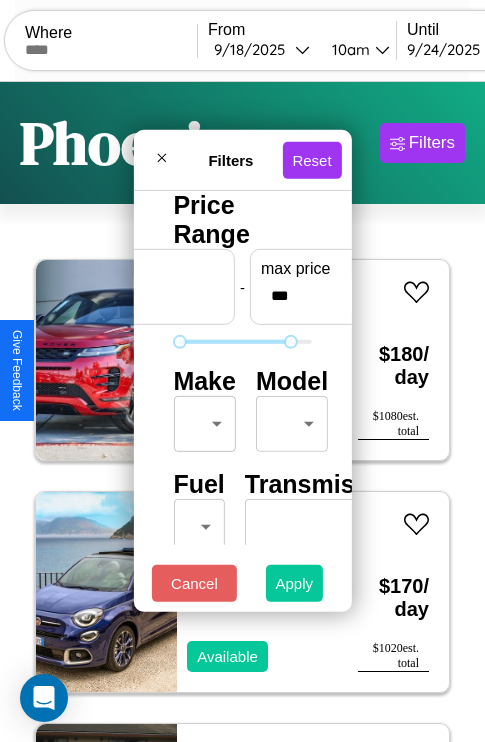 type on "**" 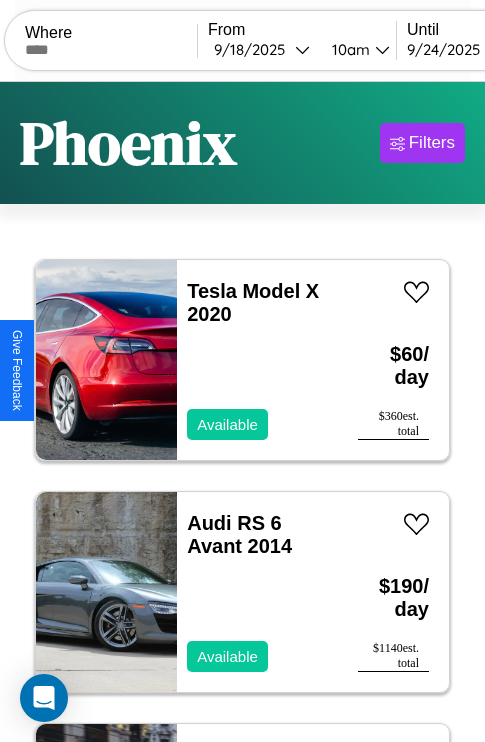 scroll, scrollTop: 79, scrollLeft: 0, axis: vertical 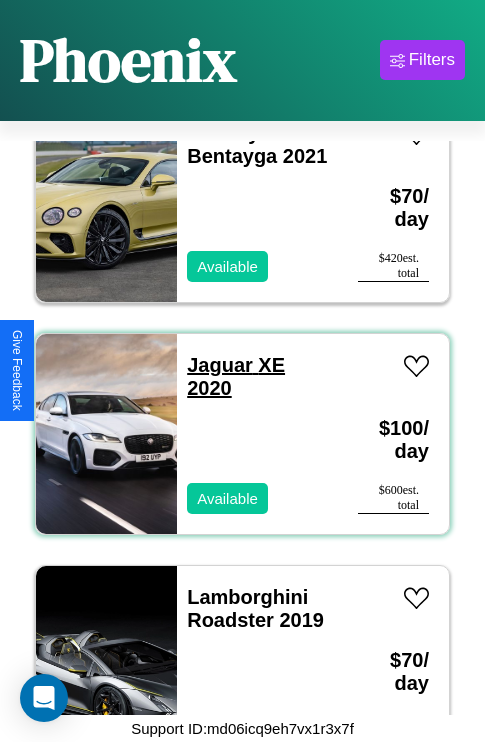 click on "Jaguar   XE   2020" at bounding box center (236, 376) 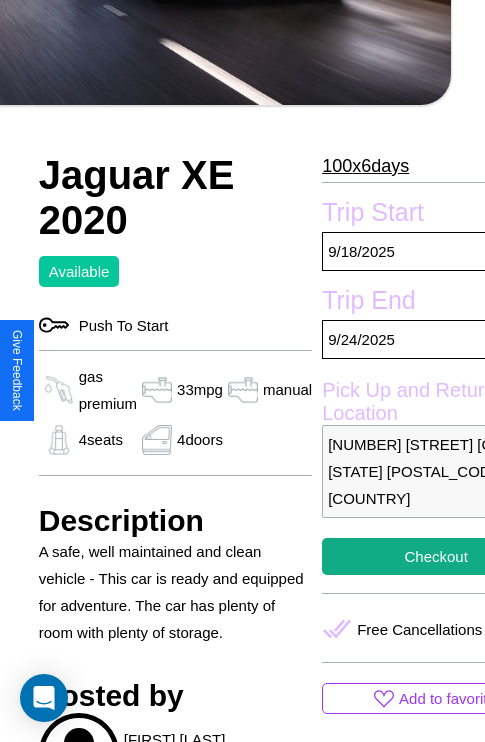 scroll, scrollTop: 710, scrollLeft: 71, axis: both 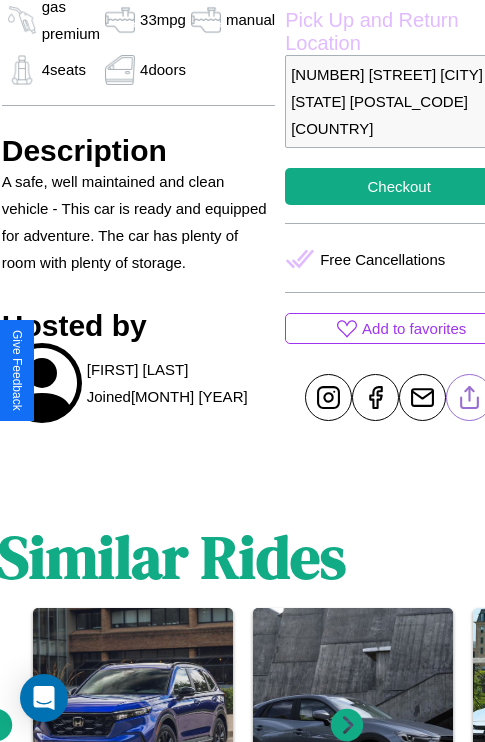 click 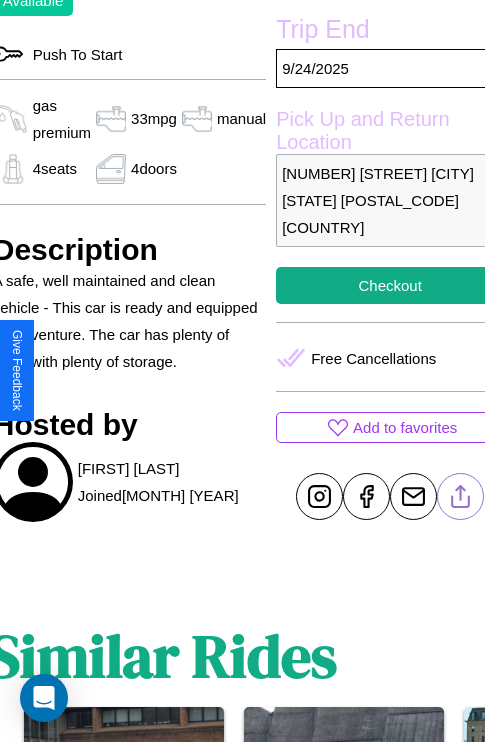 scroll, scrollTop: 499, scrollLeft: 91, axis: both 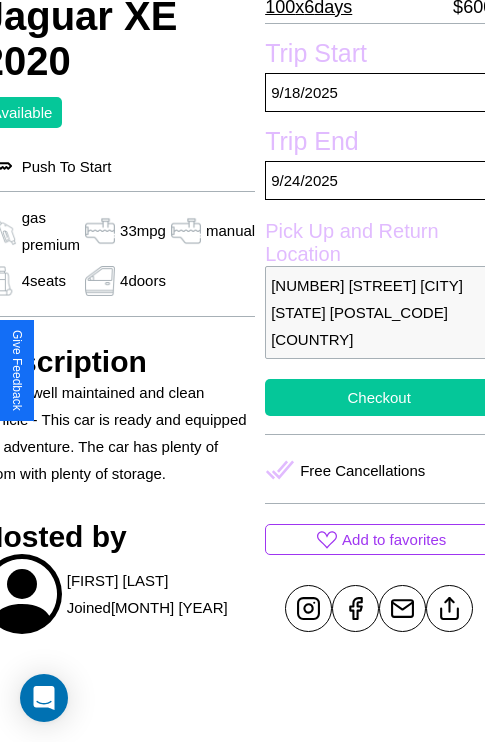 click on "Checkout" at bounding box center (379, 397) 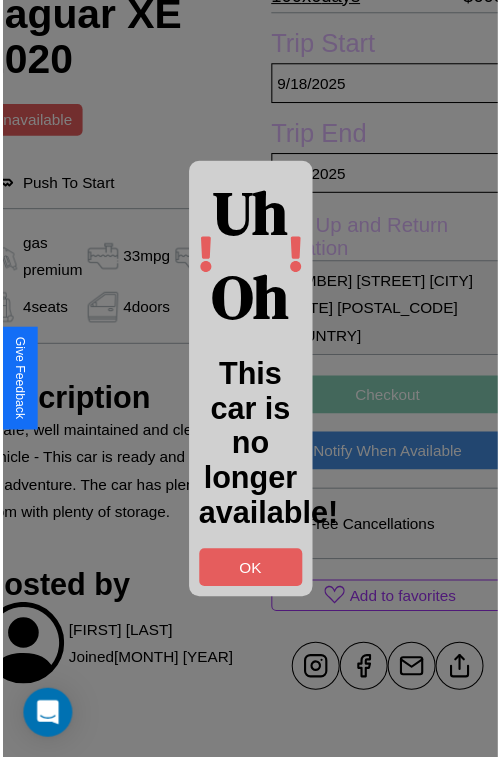 scroll, scrollTop: 507, scrollLeft: 91, axis: both 